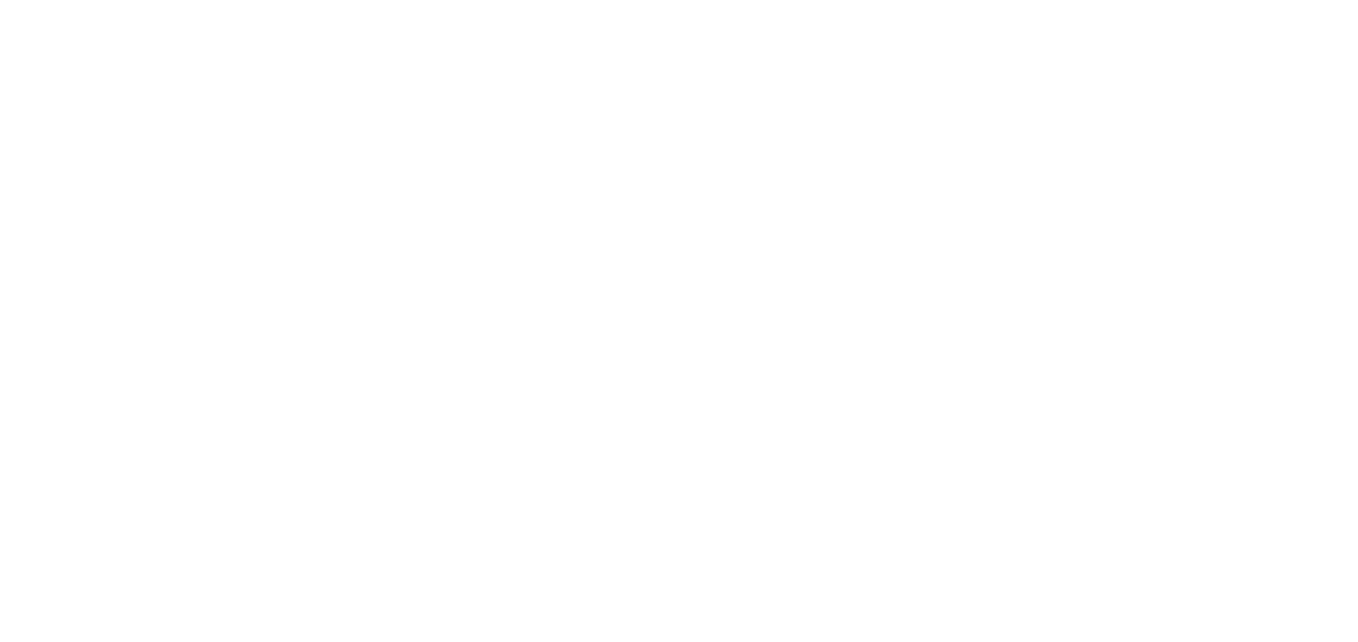 scroll, scrollTop: 0, scrollLeft: 0, axis: both 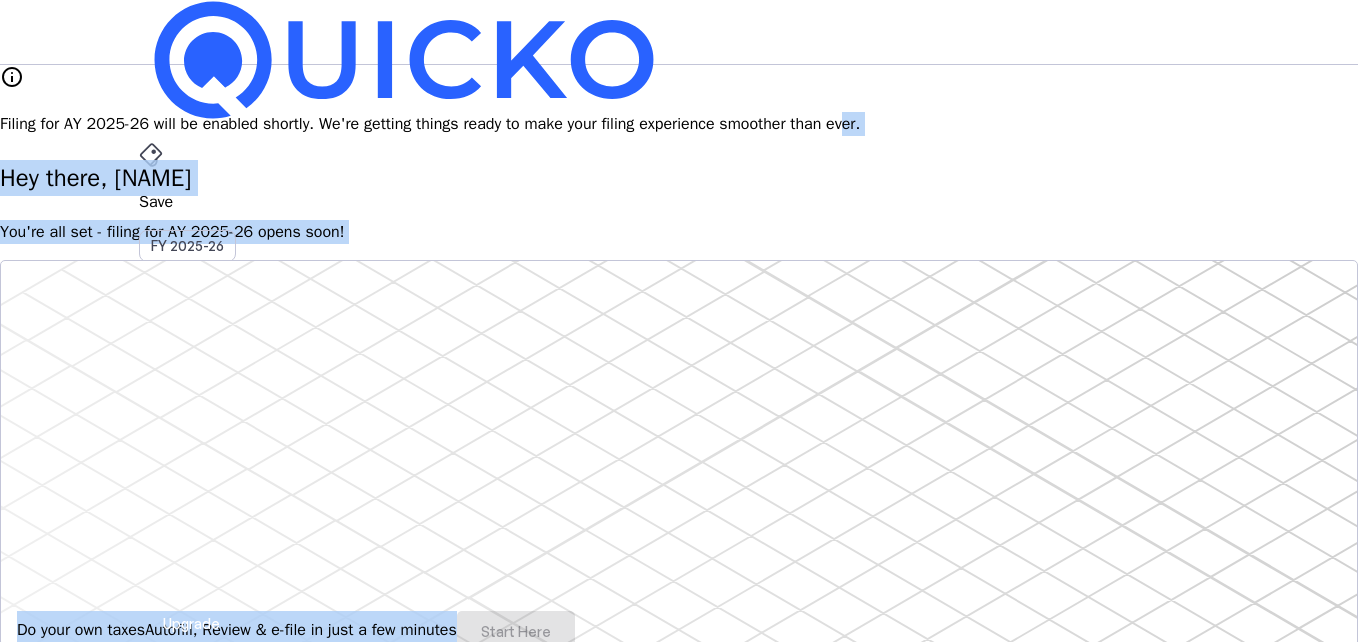 drag, startPoint x: 0, startPoint y: 0, endPoint x: 994, endPoint y: 277, distance: 1031.8745 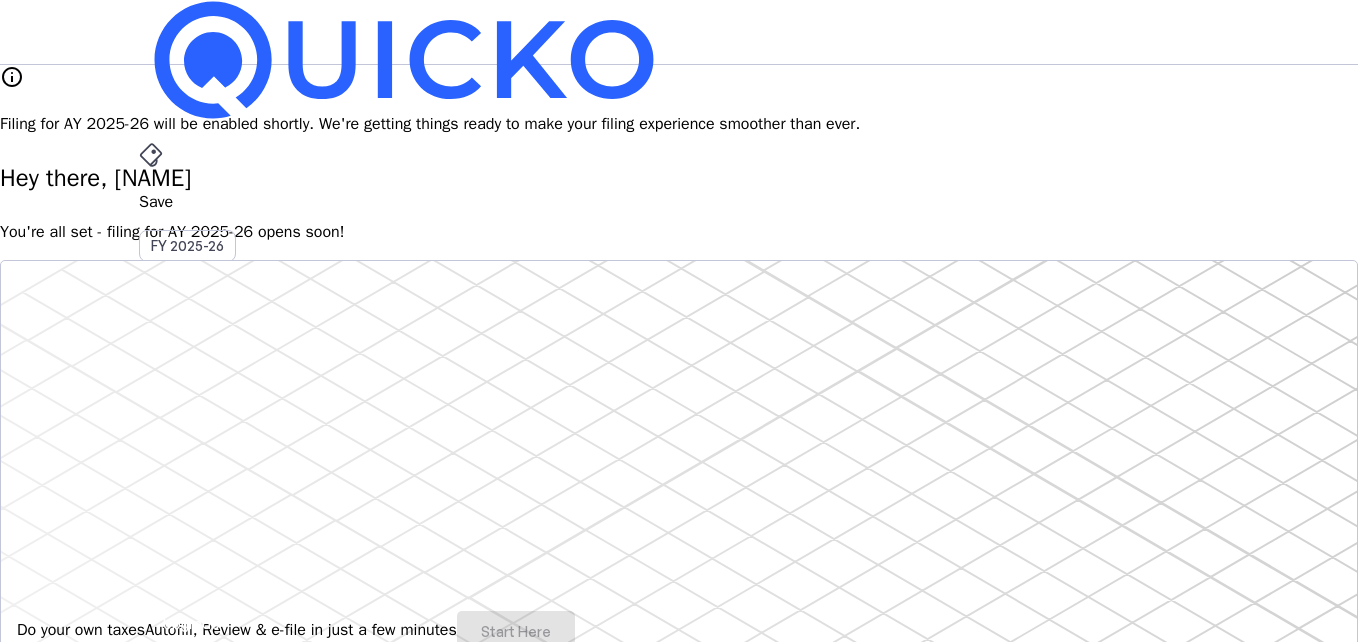 drag, startPoint x: 1255, startPoint y: 304, endPoint x: 1259, endPoint y: 472, distance: 168.0476 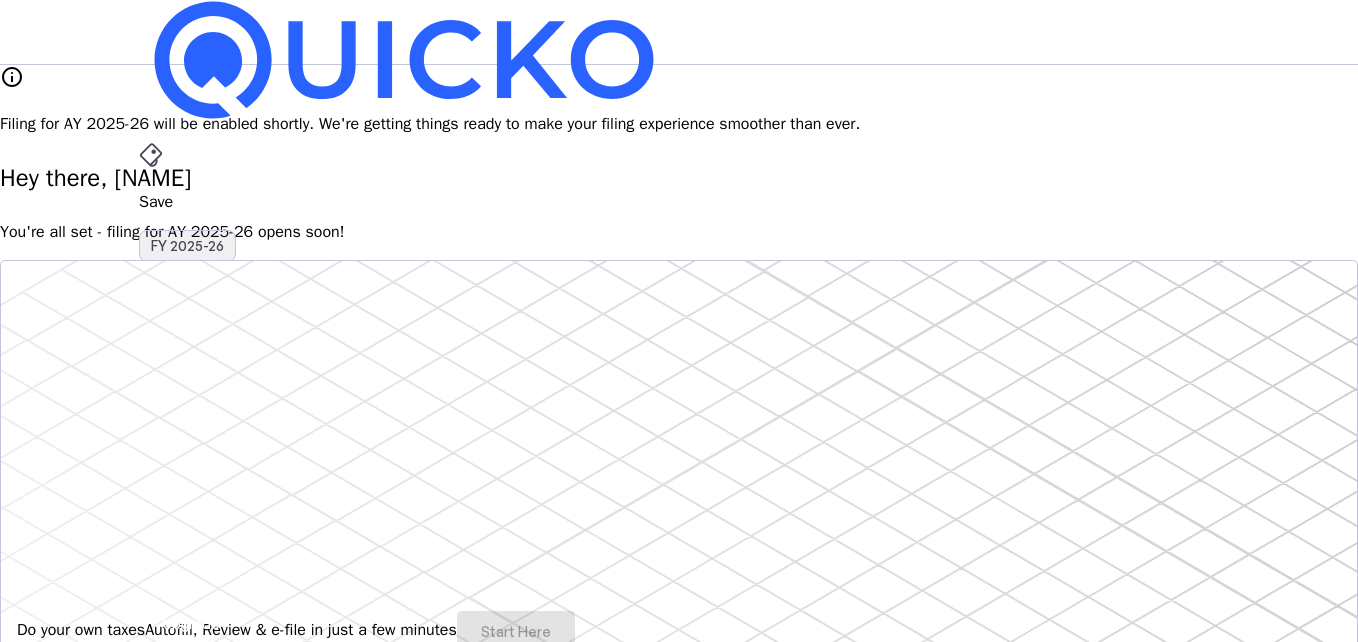 click on "FY 2025-26" at bounding box center (187, 246) 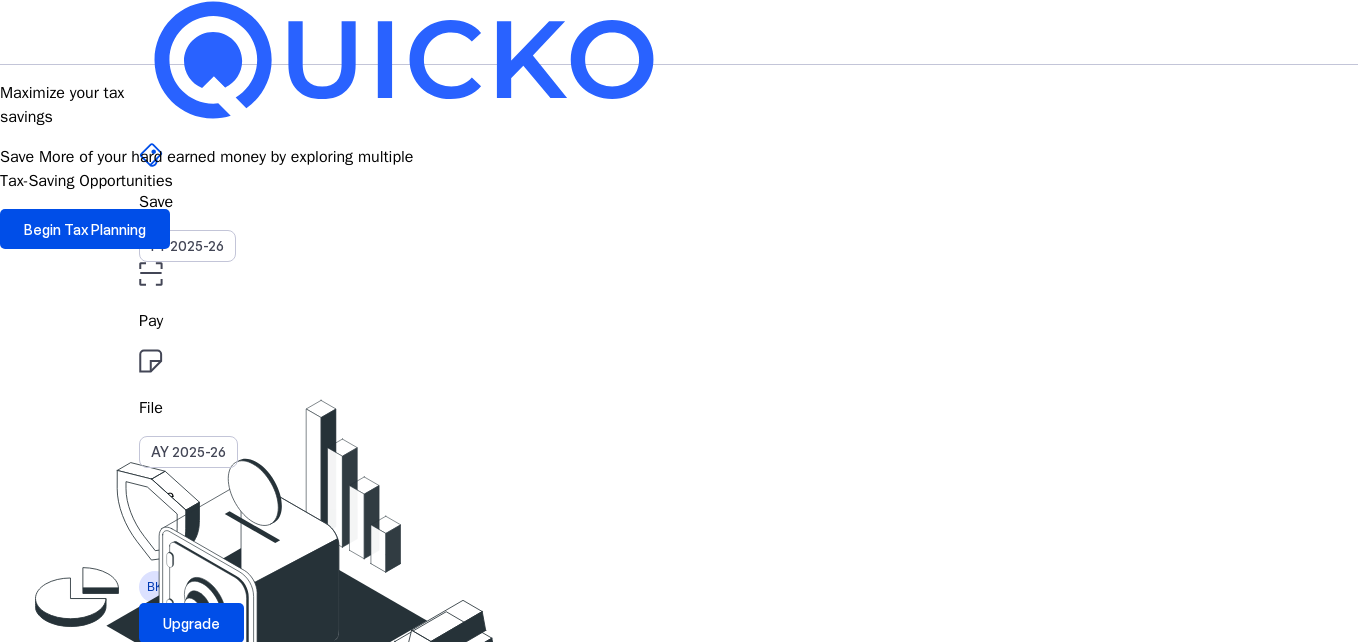 drag, startPoint x: 519, startPoint y: 40, endPoint x: 293, endPoint y: 331, distance: 368.45218 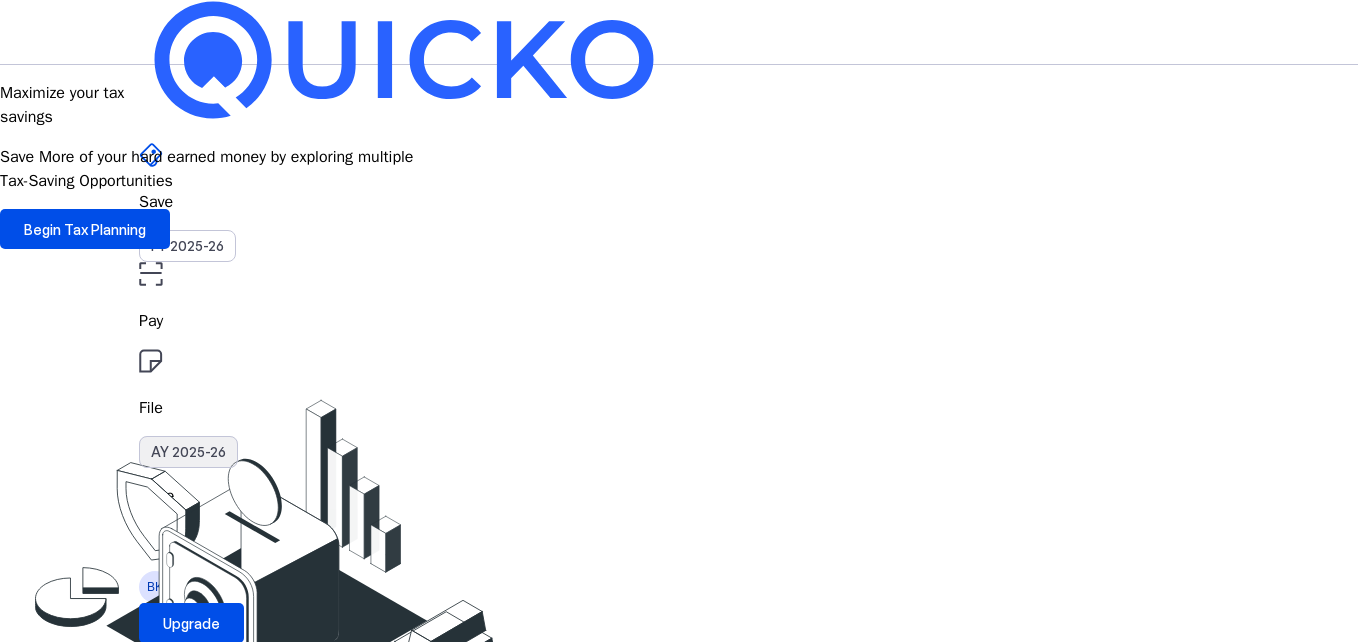click on "AY 2025-26" at bounding box center (188, 452) 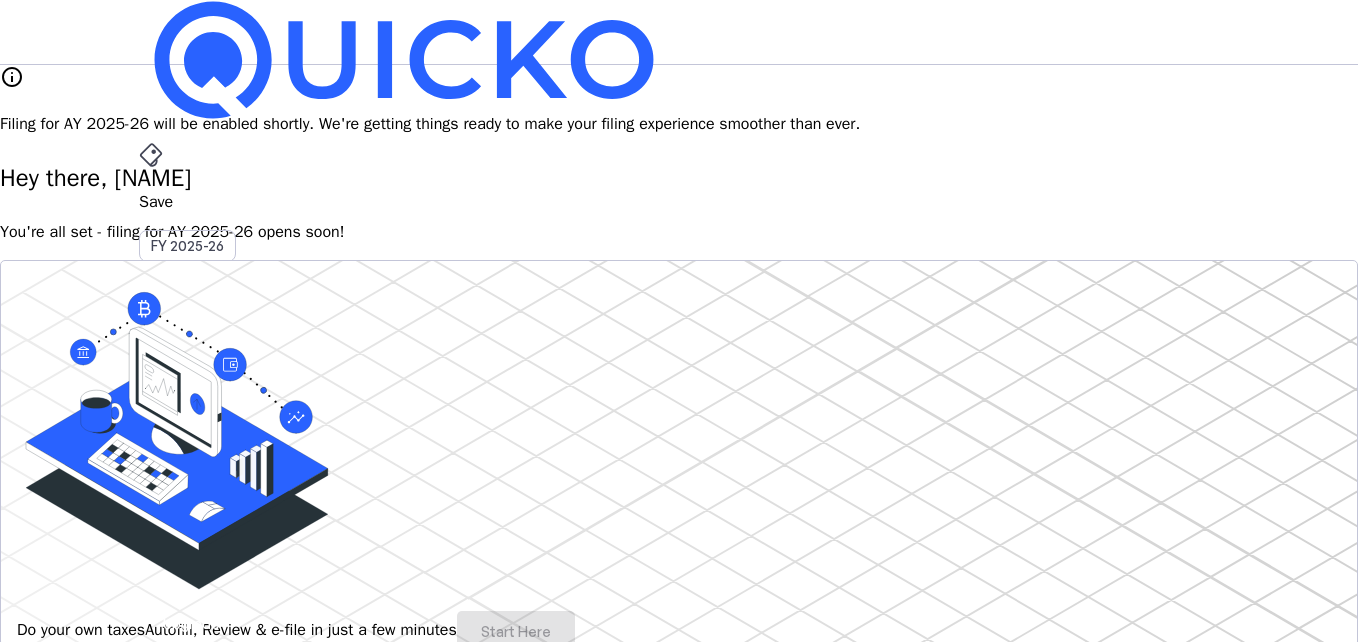 click on "AY 2025-26" at bounding box center (188, 452) 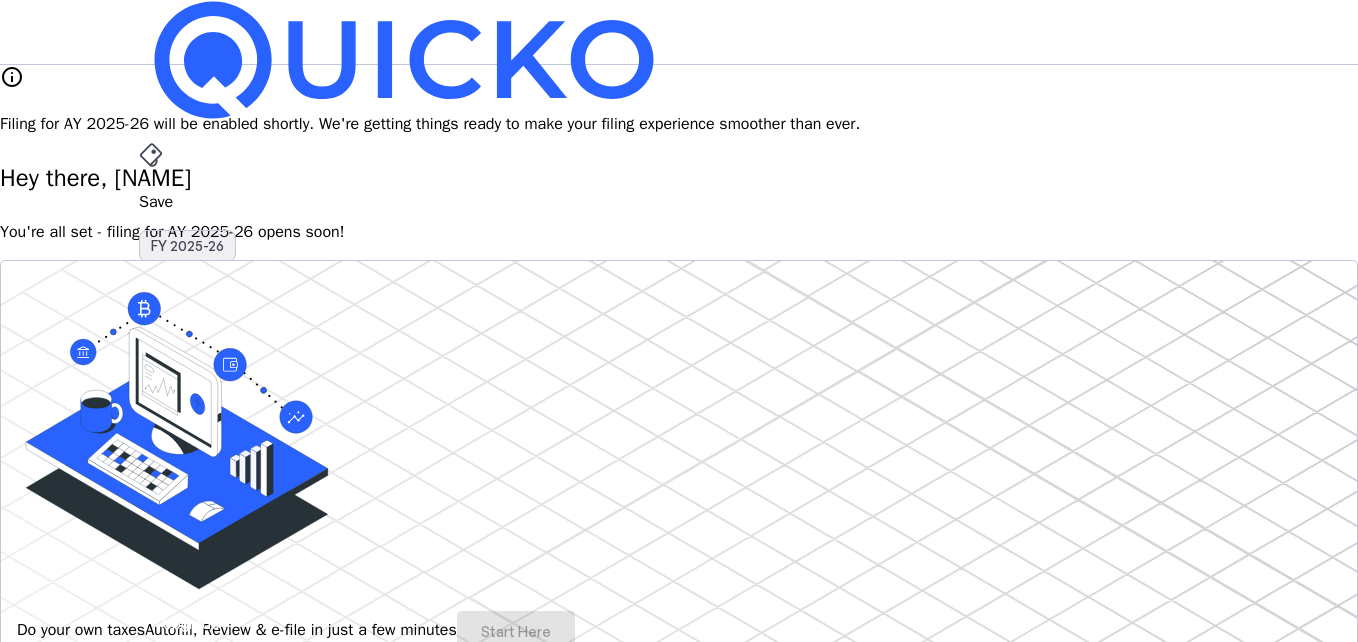 click on "FY 2025-26" at bounding box center [187, 246] 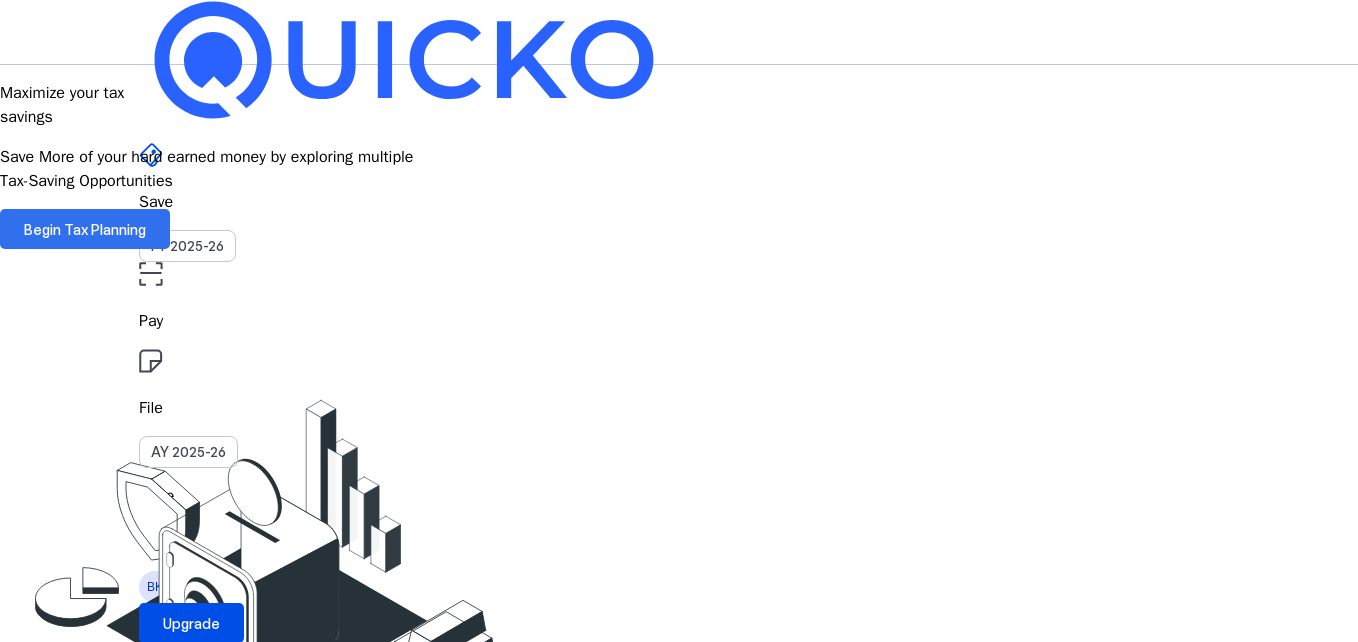 click on "Begin Tax Planning" at bounding box center [85, 229] 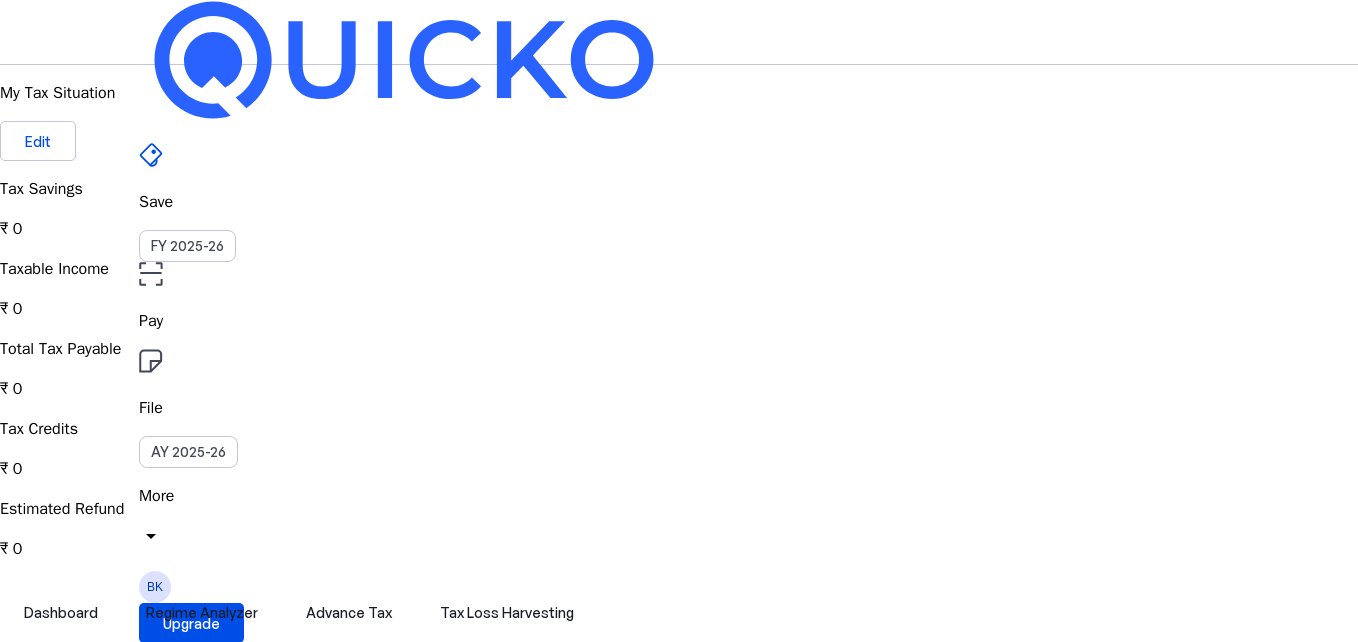 click on "Save" at bounding box center [679, 202] 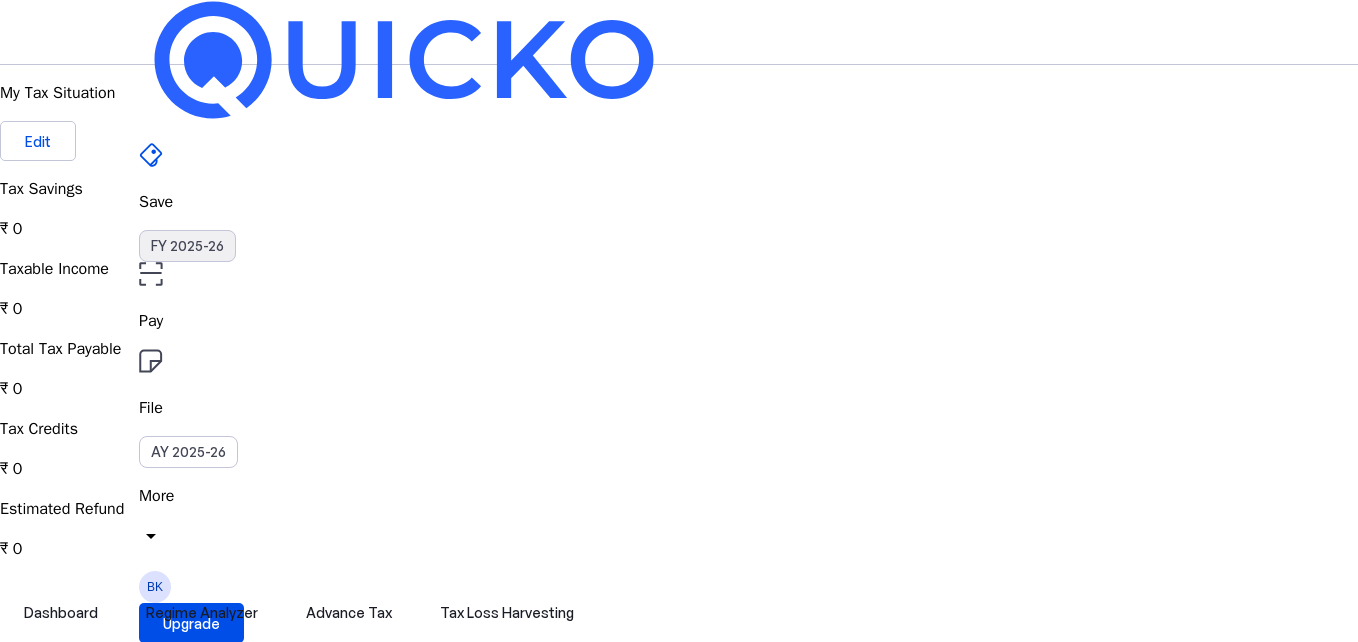 click on "FY 2025-26" at bounding box center [187, 246] 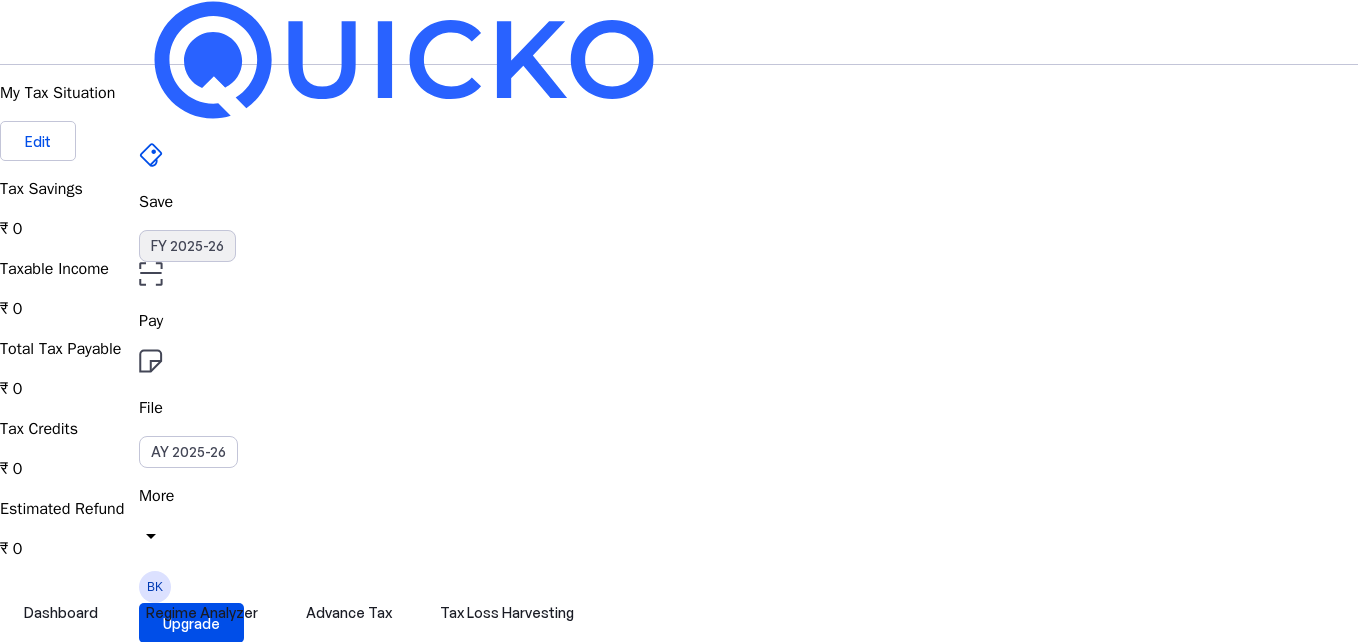 click on "FY 2025-26" at bounding box center (187, 246) 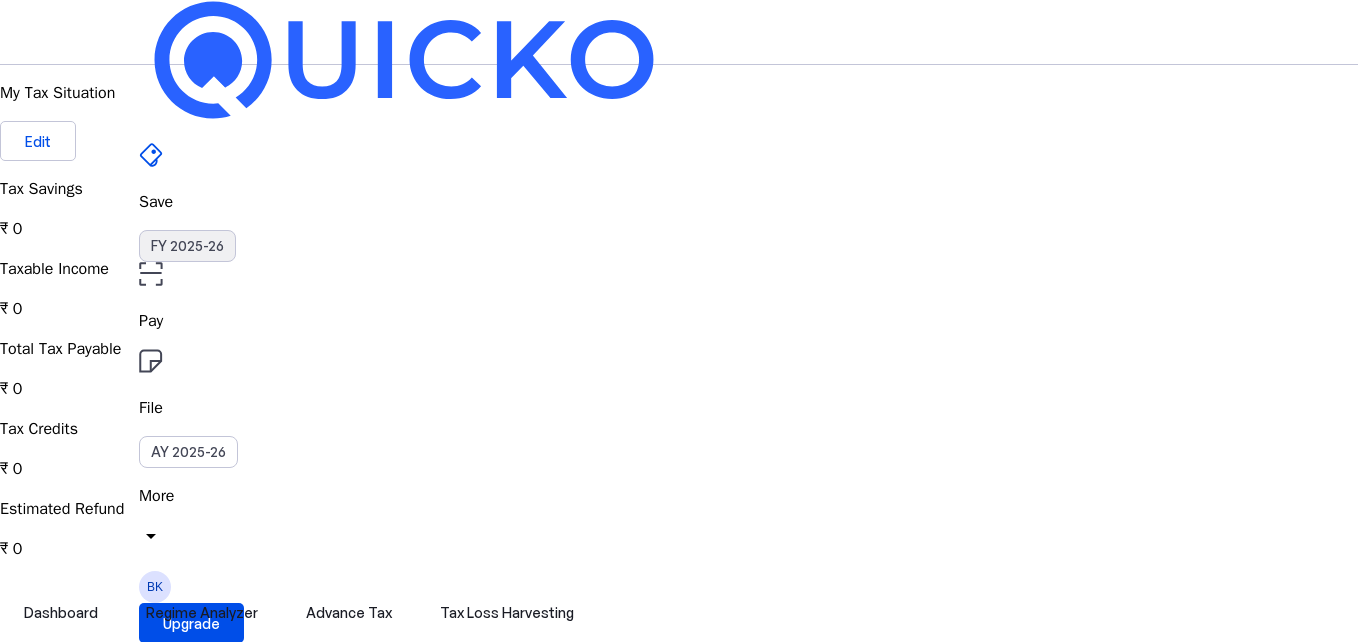 click on "FY 2025-26" at bounding box center (187, 246) 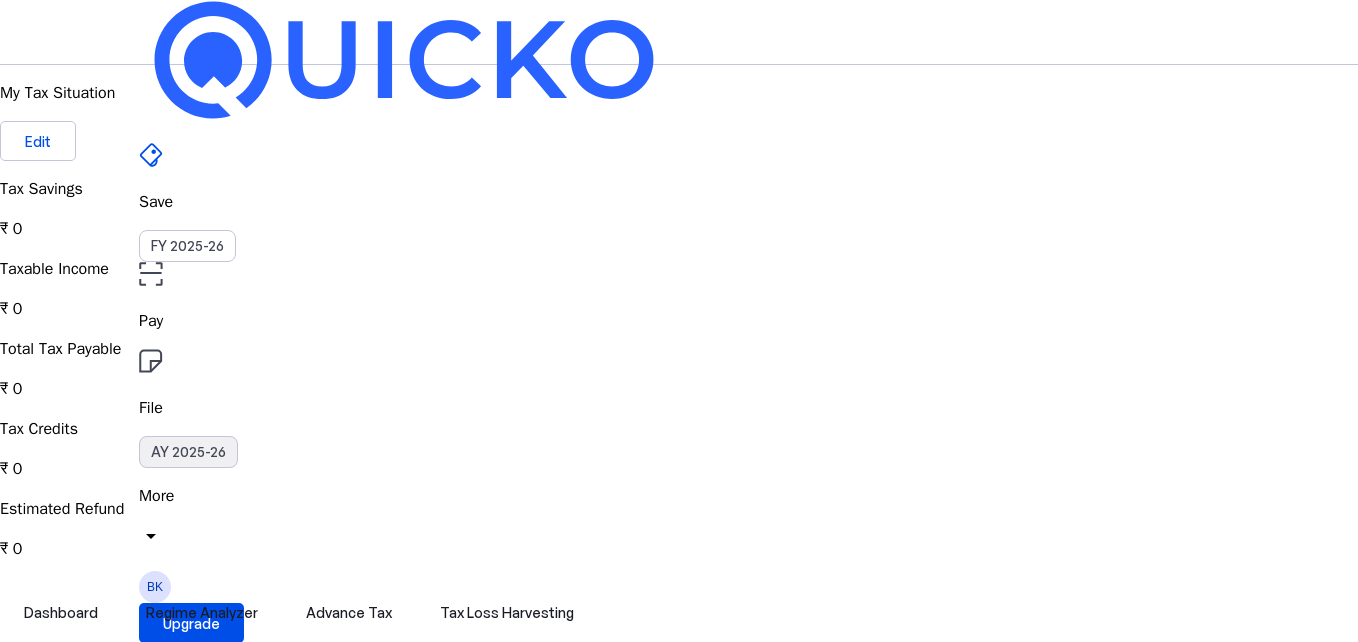 click on "AY 2025-26" at bounding box center [188, 452] 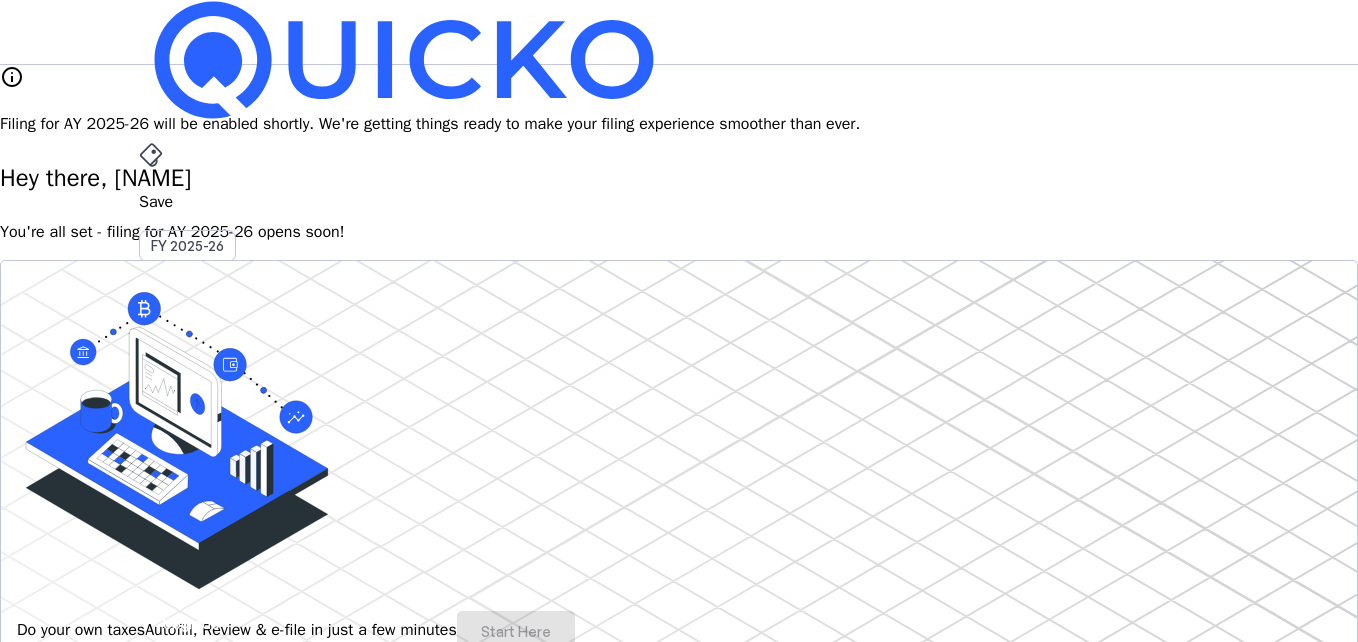 click on "AY 2025-26" at bounding box center [188, 452] 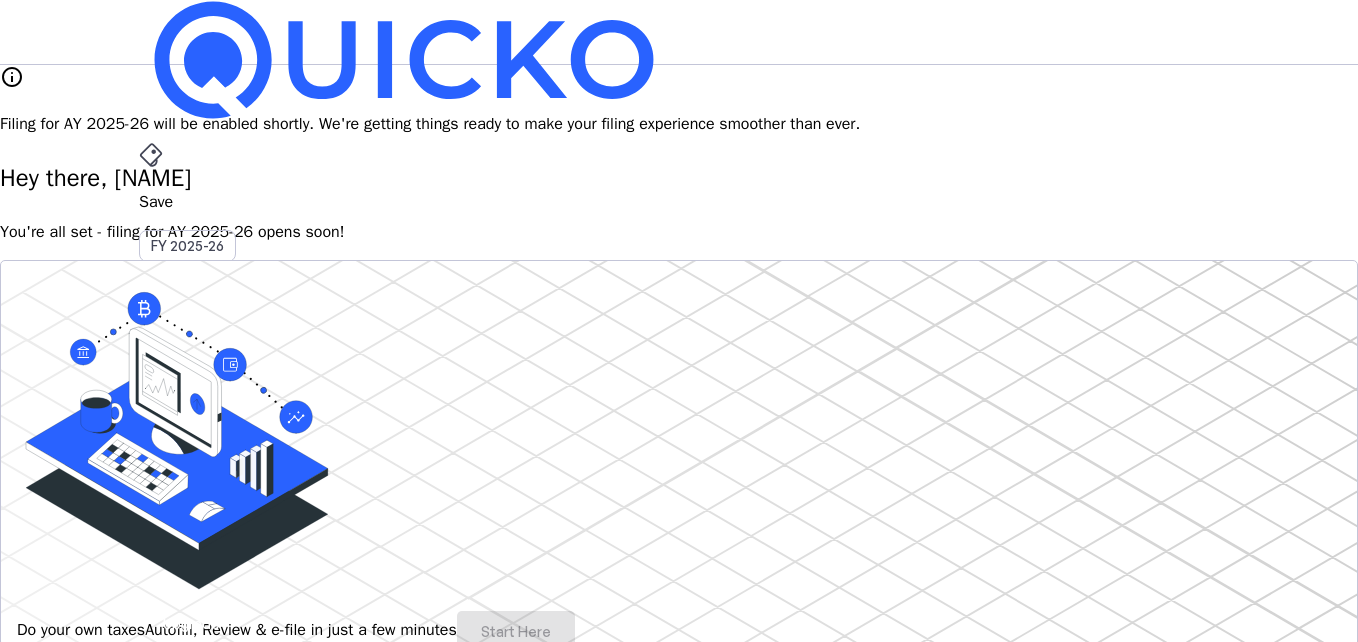 click on "arrow_drop_down" at bounding box center (151, 536) 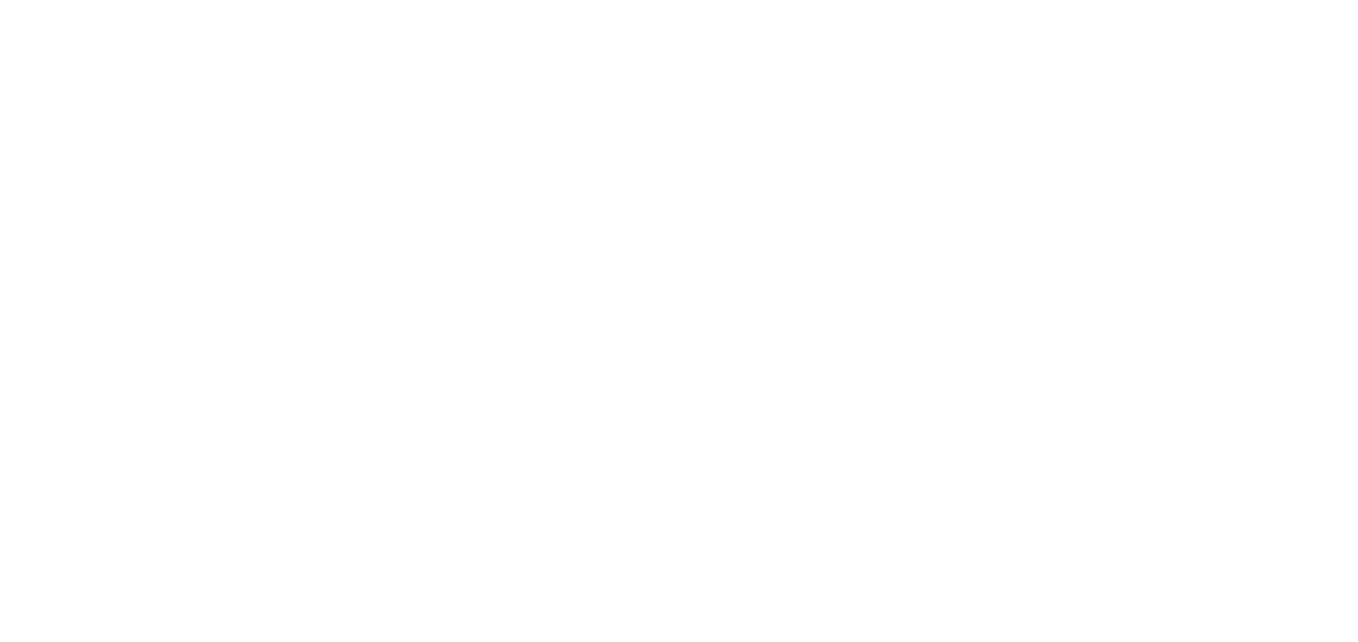 scroll, scrollTop: 0, scrollLeft: 0, axis: both 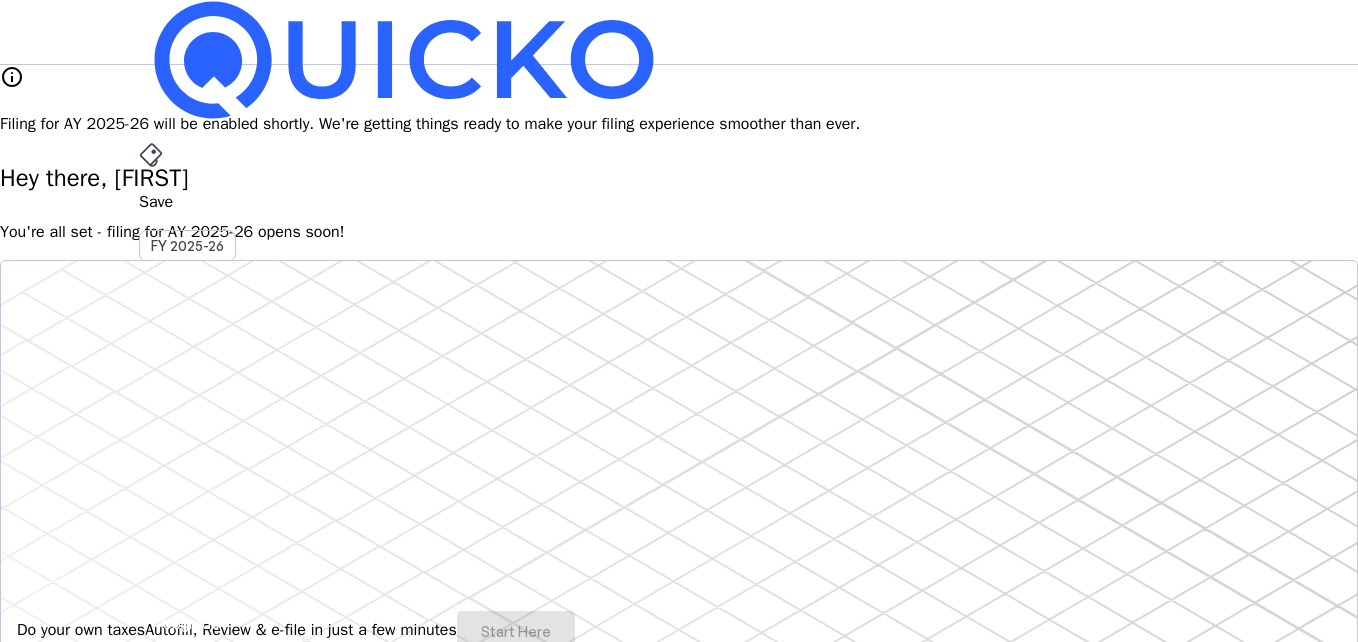 click on "AY 2025-26" at bounding box center (188, 452) 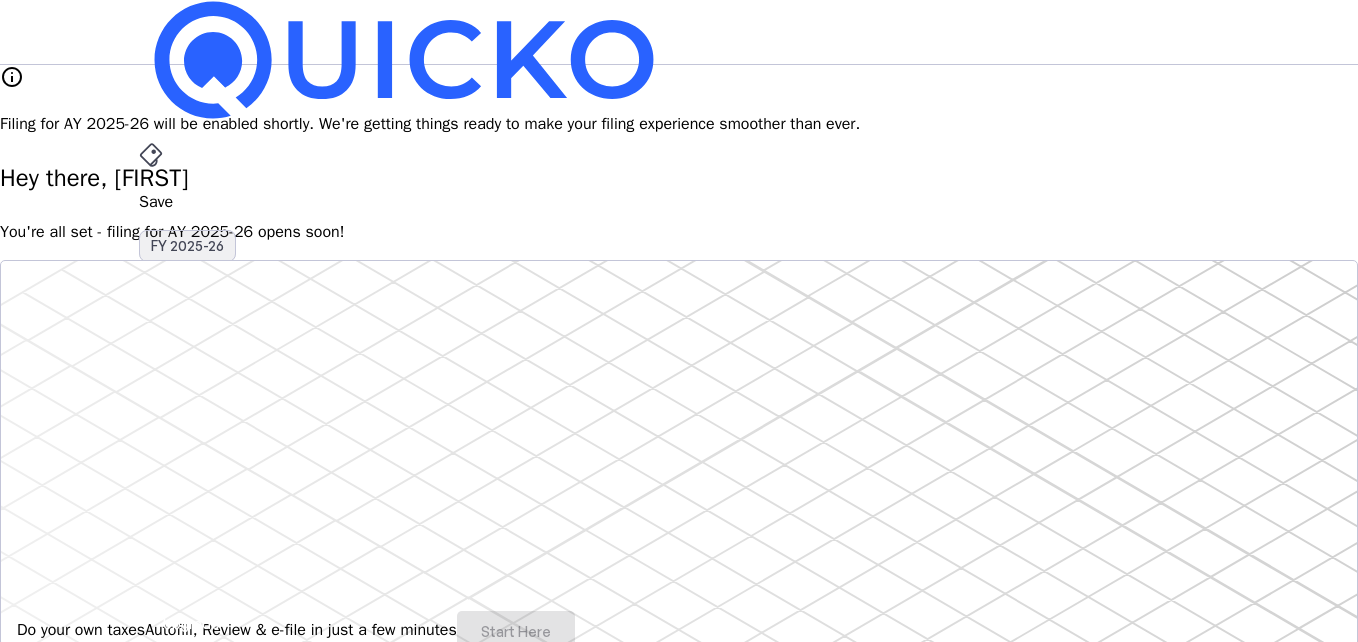 click on "FY 2025-26" at bounding box center (187, 246) 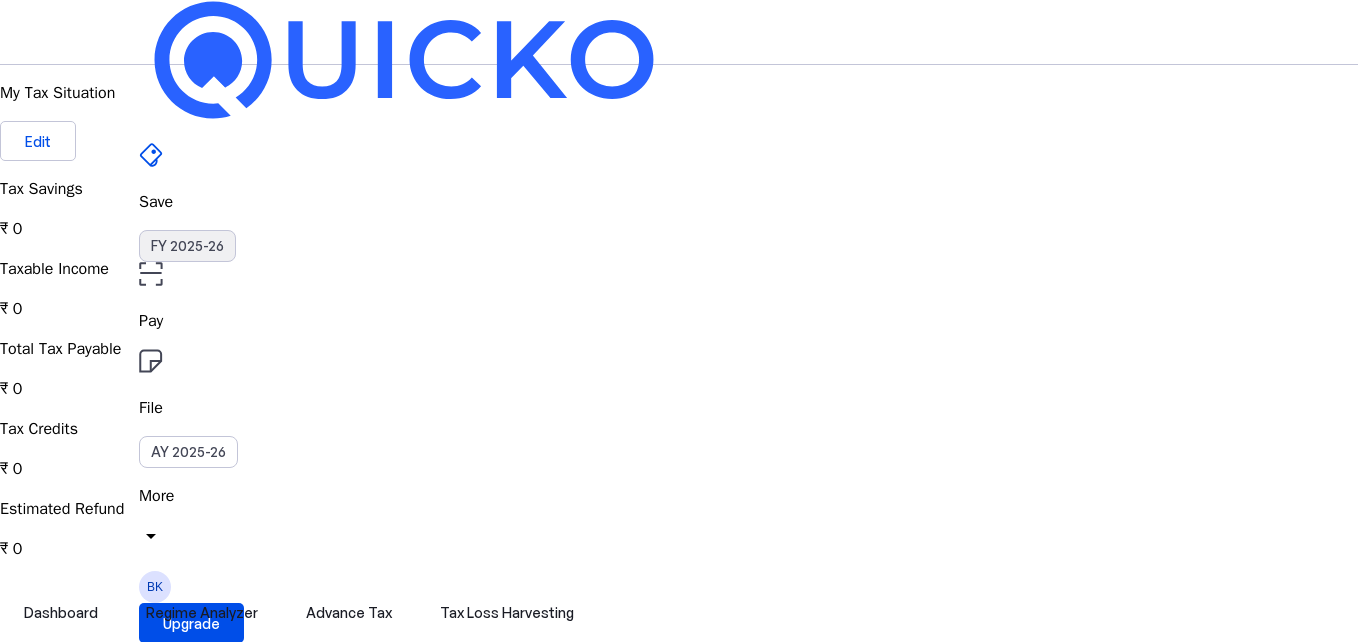 click on "FY 2025-26" at bounding box center (187, 246) 